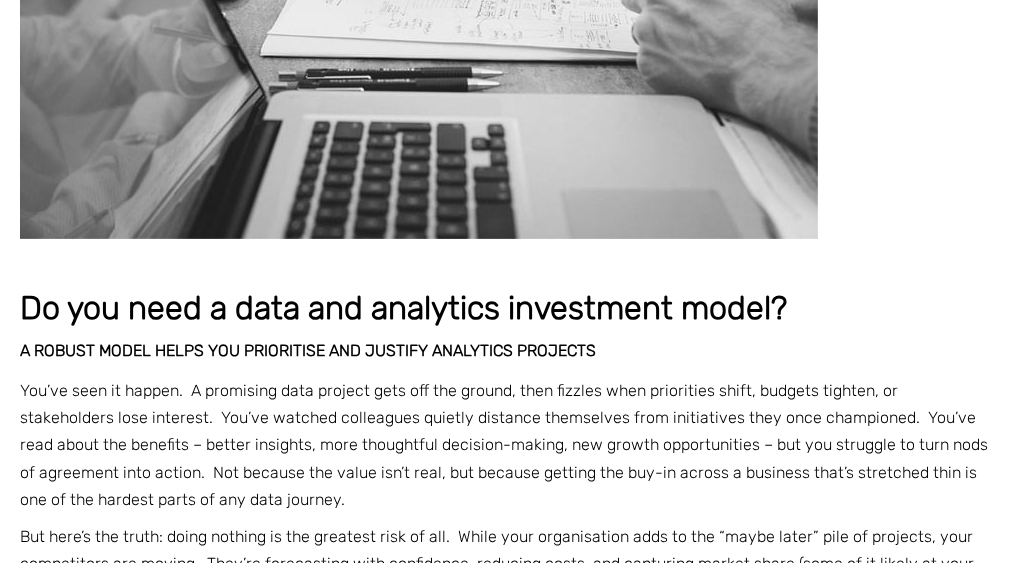 scroll, scrollTop: 432, scrollLeft: 0, axis: vertical 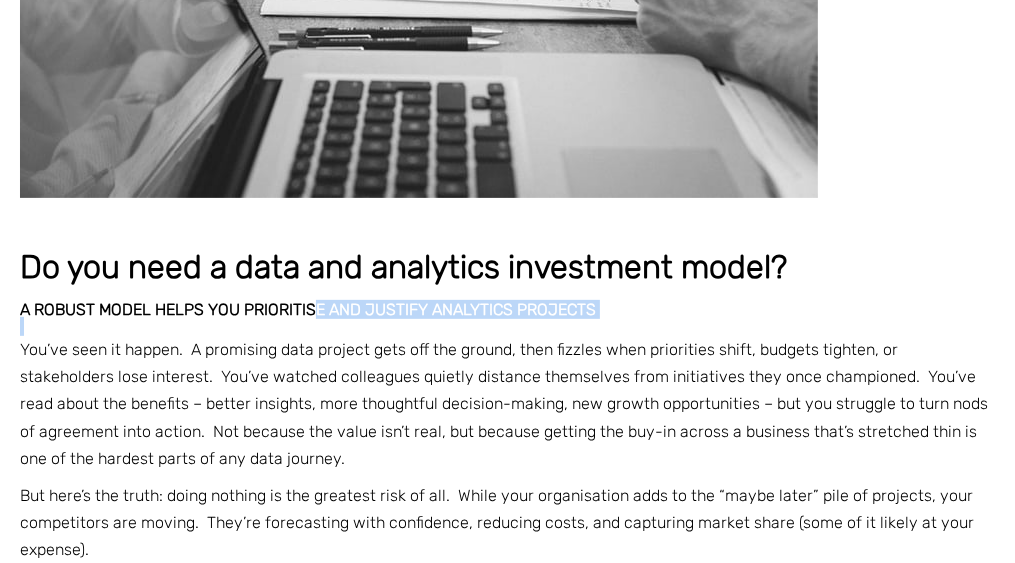 drag, startPoint x: 343, startPoint y: 315, endPoint x: 619, endPoint y: 334, distance: 276.6532 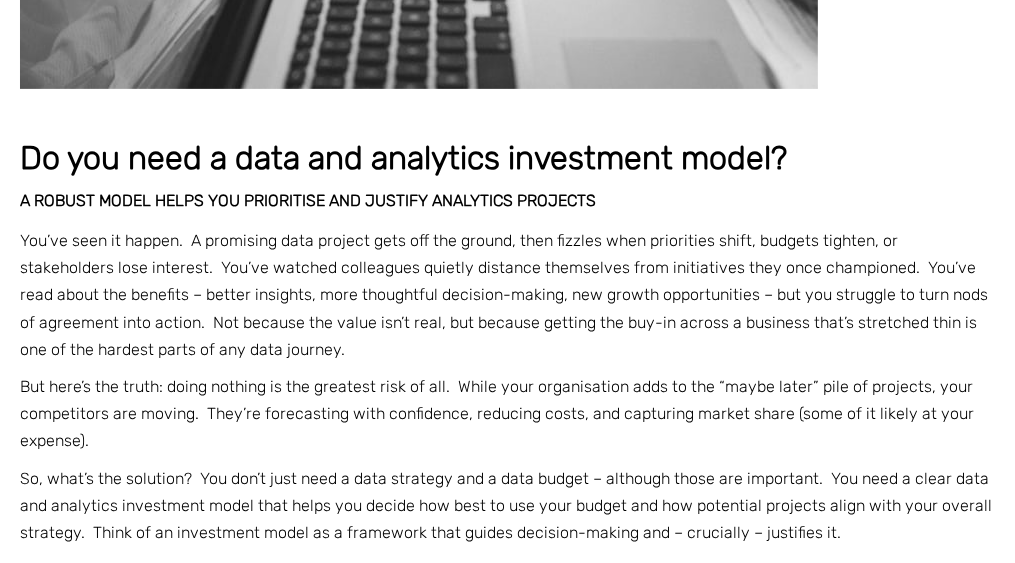 scroll, scrollTop: 648, scrollLeft: 0, axis: vertical 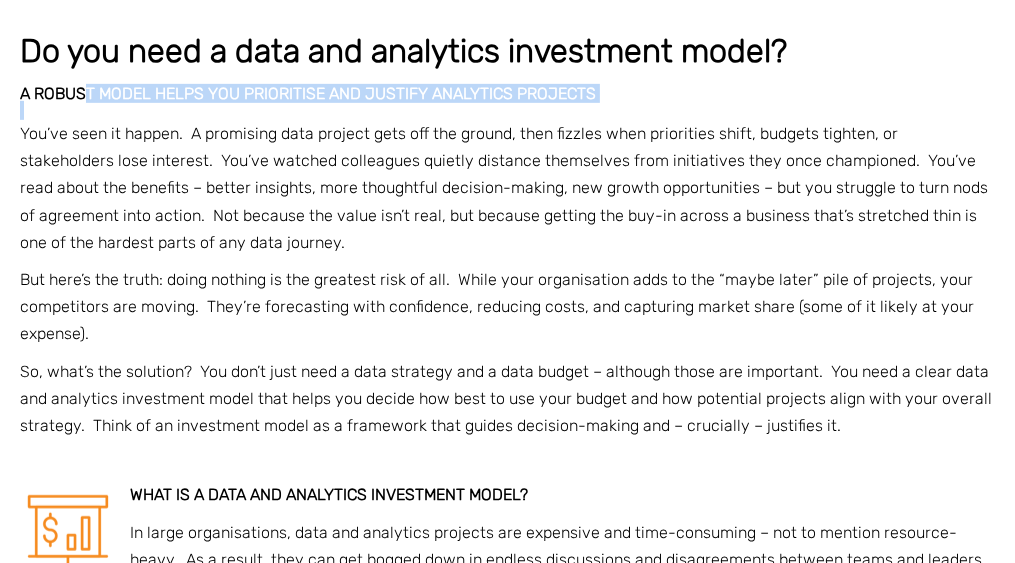 drag, startPoint x: 131, startPoint y: 108, endPoint x: 515, endPoint y: 110, distance: 384.00522 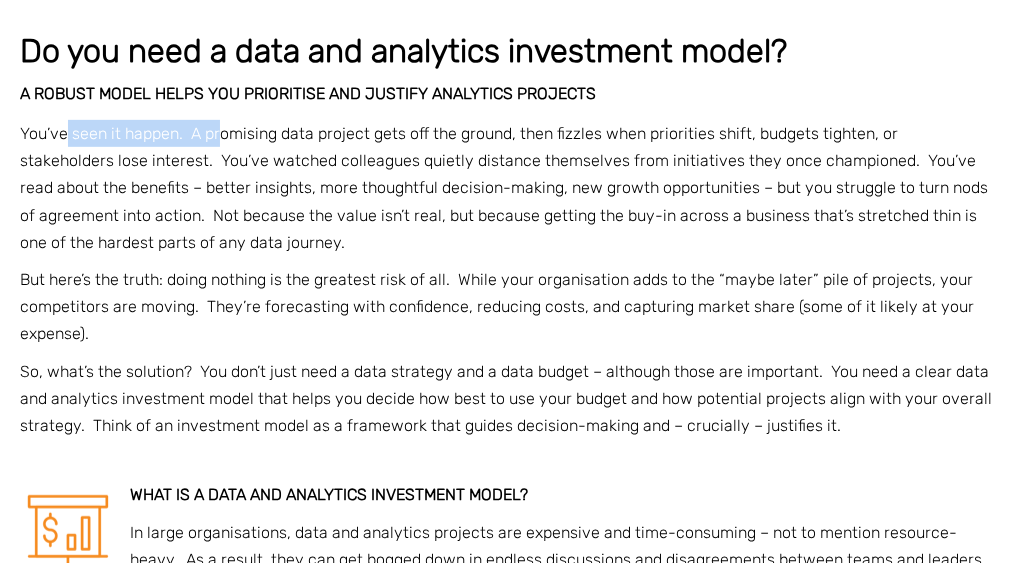 drag, startPoint x: 80, startPoint y: 142, endPoint x: 227, endPoint y: 142, distance: 147 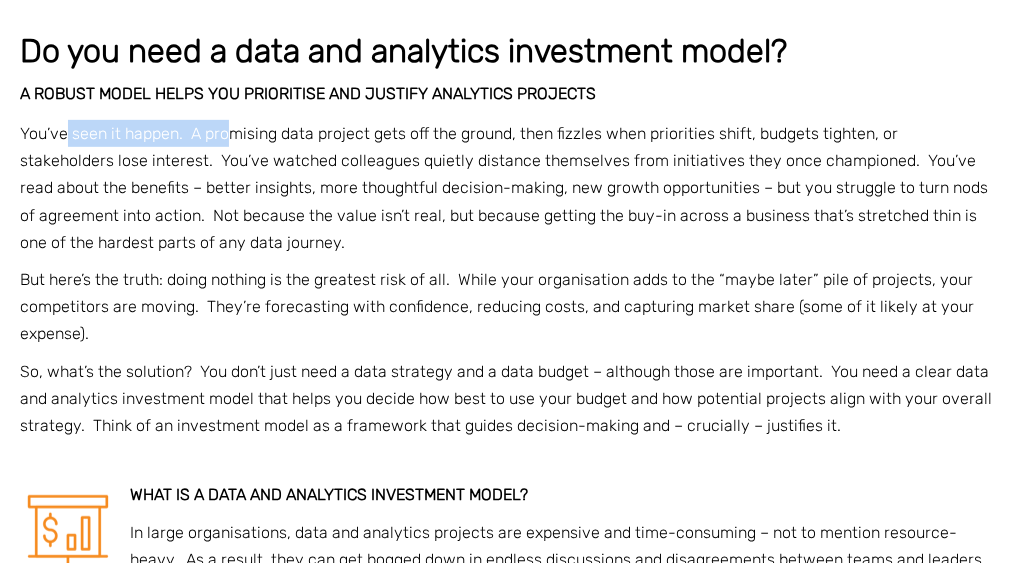 click on "You’ve seen it happen.  A promising data project gets off the ground, then fizzles when priorities shift, budgets tighten, or stakeholders lose interest.  You’ve watched colleagues quietly distance themselves from initiatives they once championed.  You’ve read about the benefits – better insights, more thoughtful decision-making, new growth opportunities – but you struggle to turn nods of agreement into action.  Not because the value isn’t real, but because getting the buy-in across a business that’s stretched thin is one of the hardest parts of any data journey." at bounding box center (507, 188) 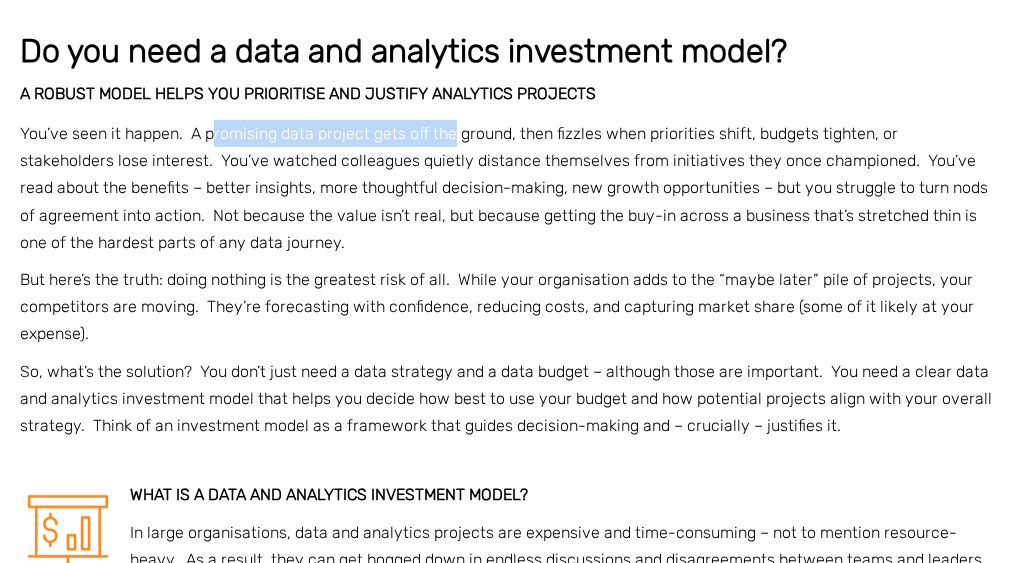 drag, startPoint x: 344, startPoint y: 133, endPoint x: 451, endPoint y: 133, distance: 107 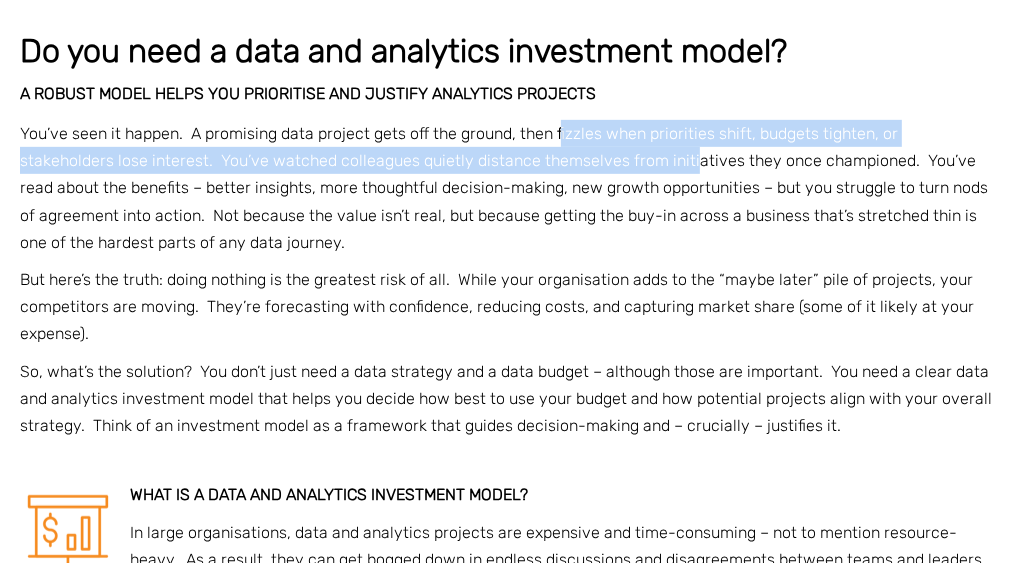 drag, startPoint x: 560, startPoint y: 129, endPoint x: 590, endPoint y: 156, distance: 40.36087 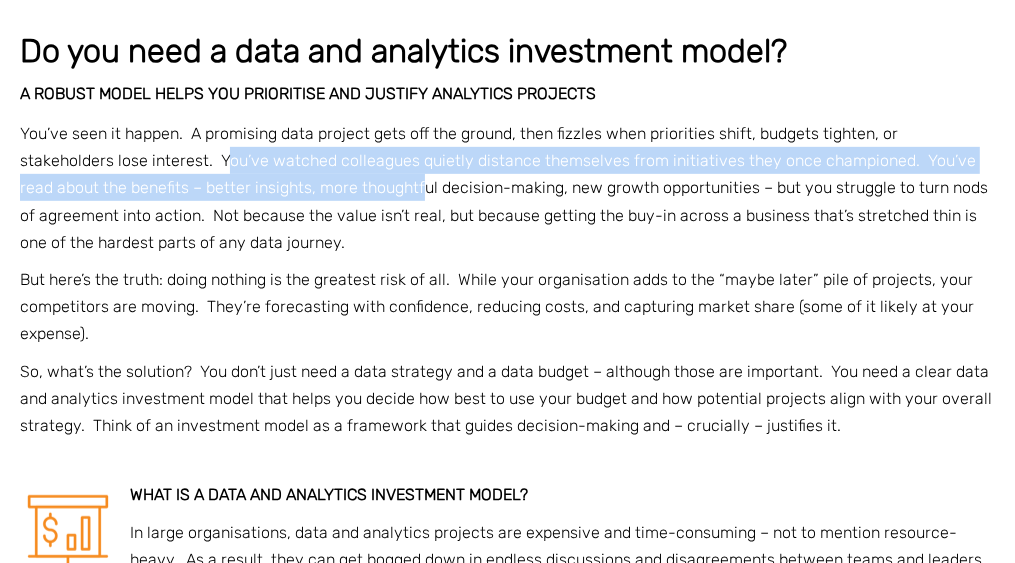 drag, startPoint x: 150, startPoint y: 167, endPoint x: 313, endPoint y: 181, distance: 163.60013 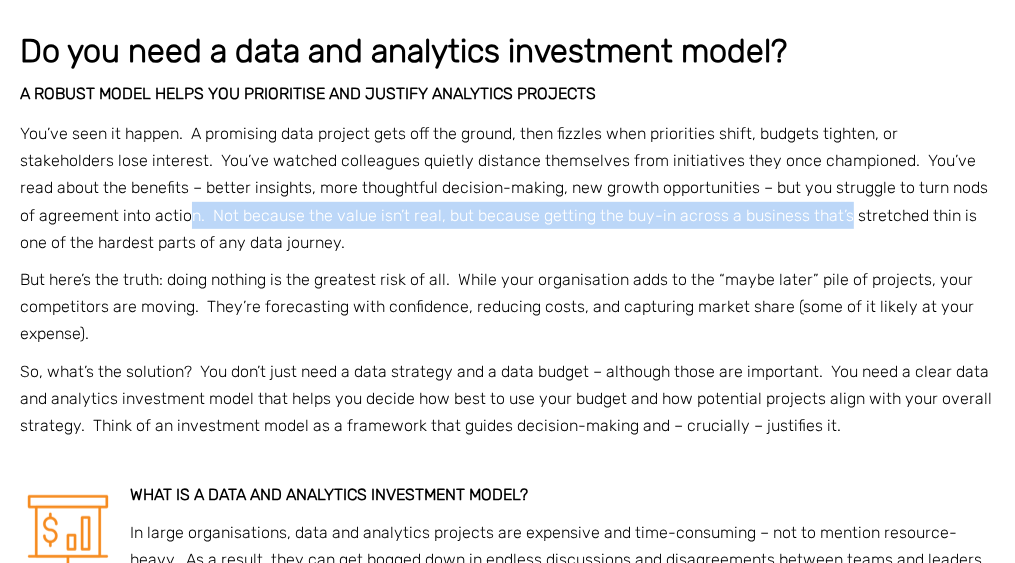 drag, startPoint x: 91, startPoint y: 216, endPoint x: 744, endPoint y: 210, distance: 653.0276 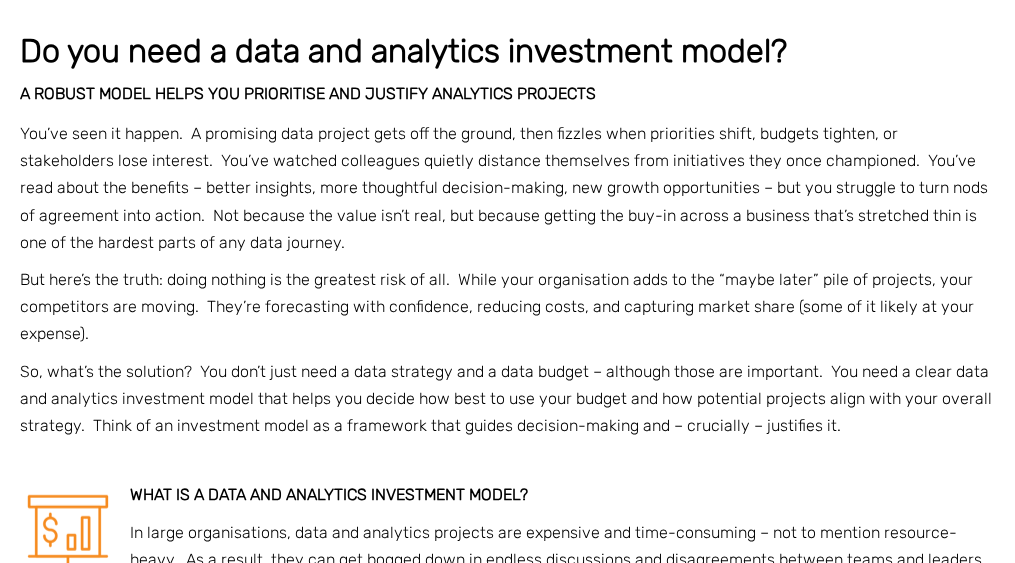 click on "You’ve seen it happen.  A promising data project gets off the ground, then fizzles when priorities shift, budgets tighten, or stakeholders lose interest.  You’ve watched colleagues quietly distance themselves from initiatives they once championed.  You’ve read about the benefits – better insights, more thoughtful decision-making, new growth opportunities – but you struggle to turn nods of agreement into action.  Not because the value isn’t real, but because getting the buy-in across a business that’s stretched thin is one of the hardest parts of any data journey." at bounding box center (507, 188) 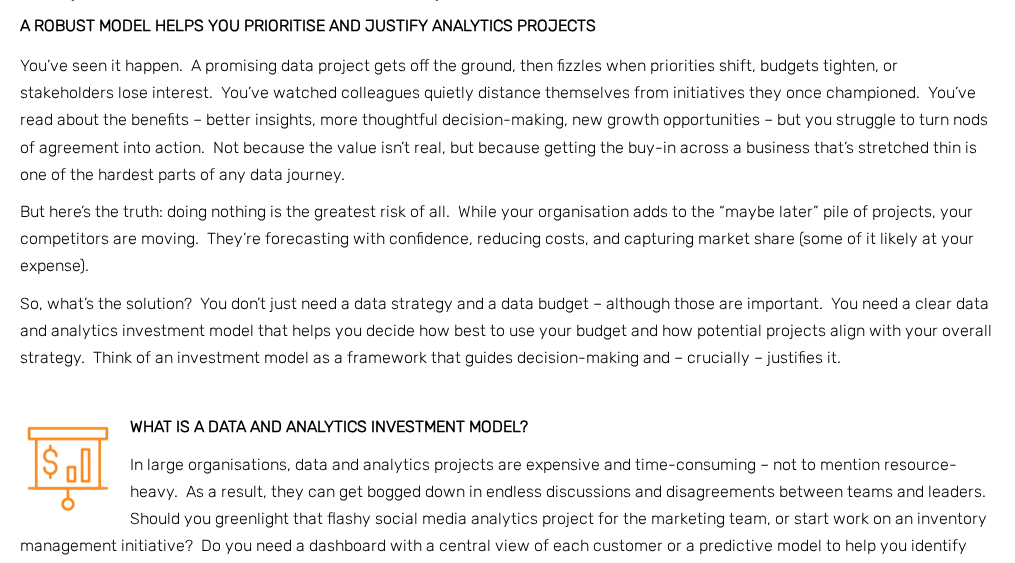 scroll, scrollTop: 756, scrollLeft: 0, axis: vertical 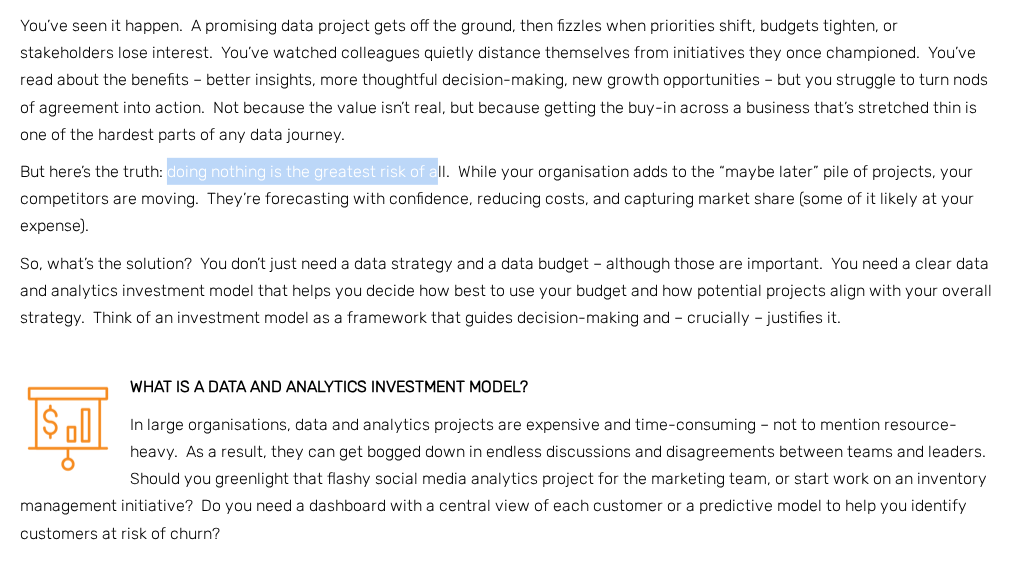 drag, startPoint x: 173, startPoint y: 171, endPoint x: 434, endPoint y: 165, distance: 261.06897 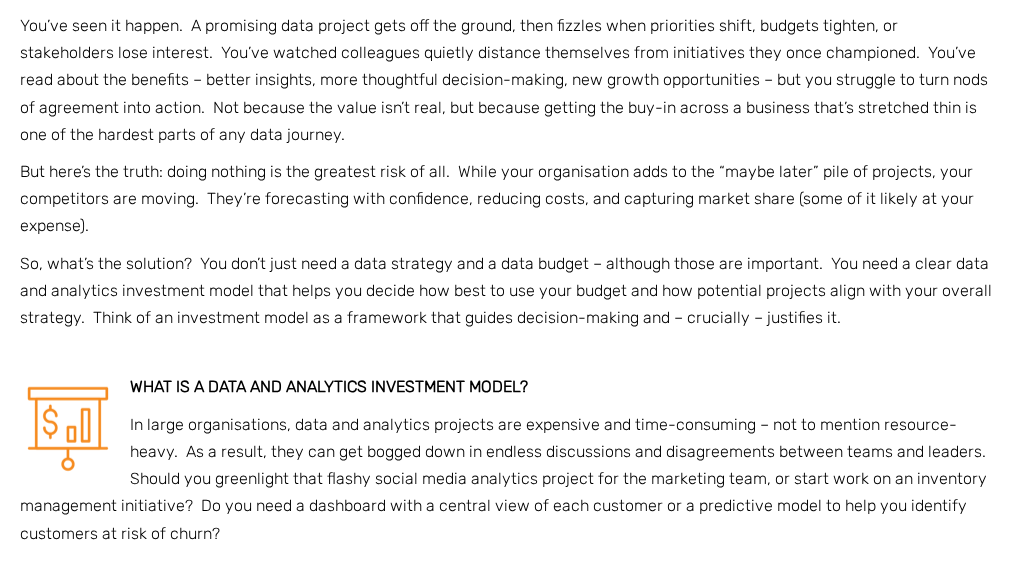click on "But here’s the truth: doing nothing is the greatest risk of all.  While your organisation adds to the “maybe later” pile of projects, your competitors are moving.  They’re forecasting with confidence, reducing costs, and capturing market share (some of it likely at your expense)." at bounding box center [507, 199] 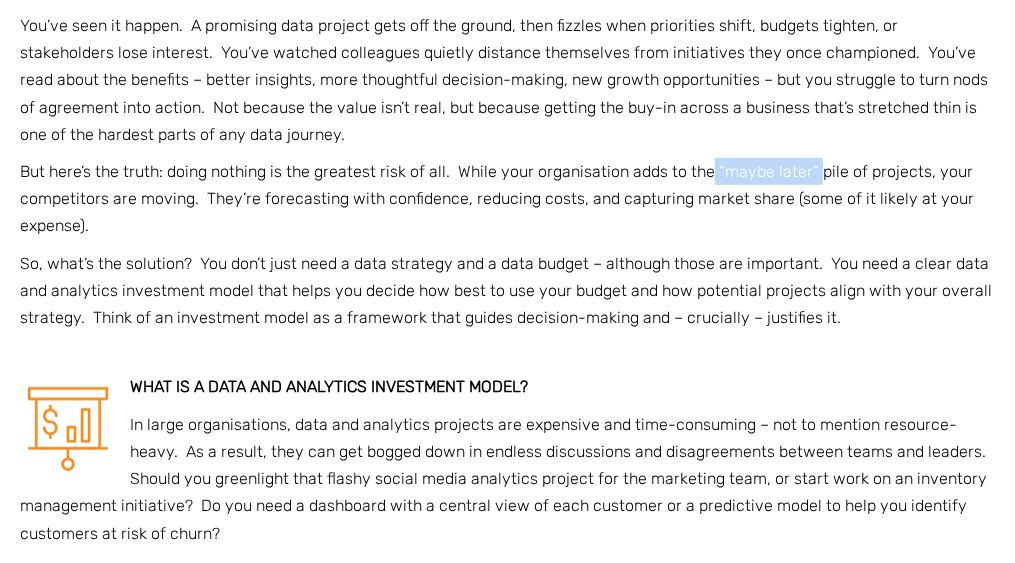 drag, startPoint x: 812, startPoint y: 176, endPoint x: 711, endPoint y: 183, distance: 101.24229 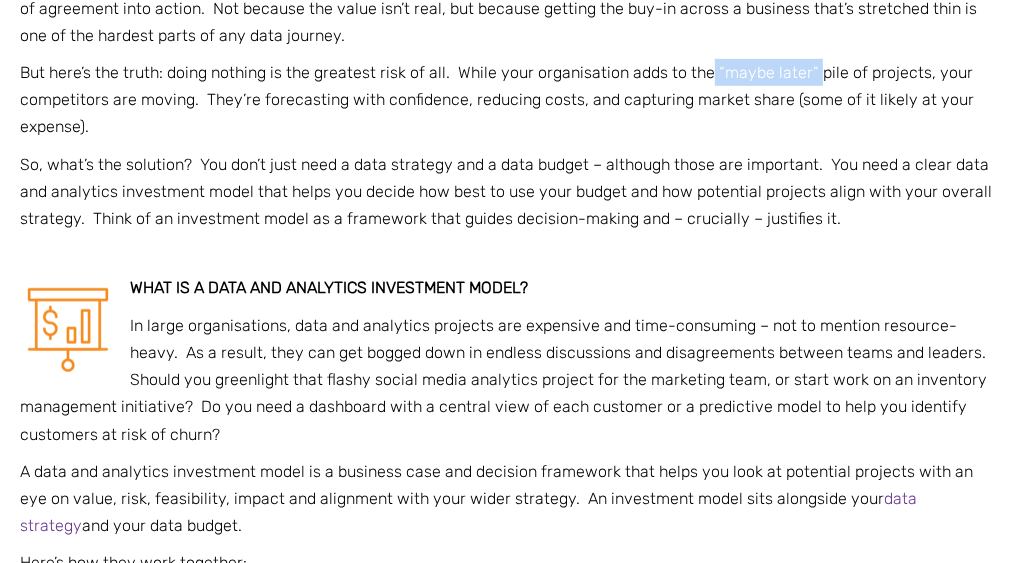 scroll, scrollTop: 864, scrollLeft: 0, axis: vertical 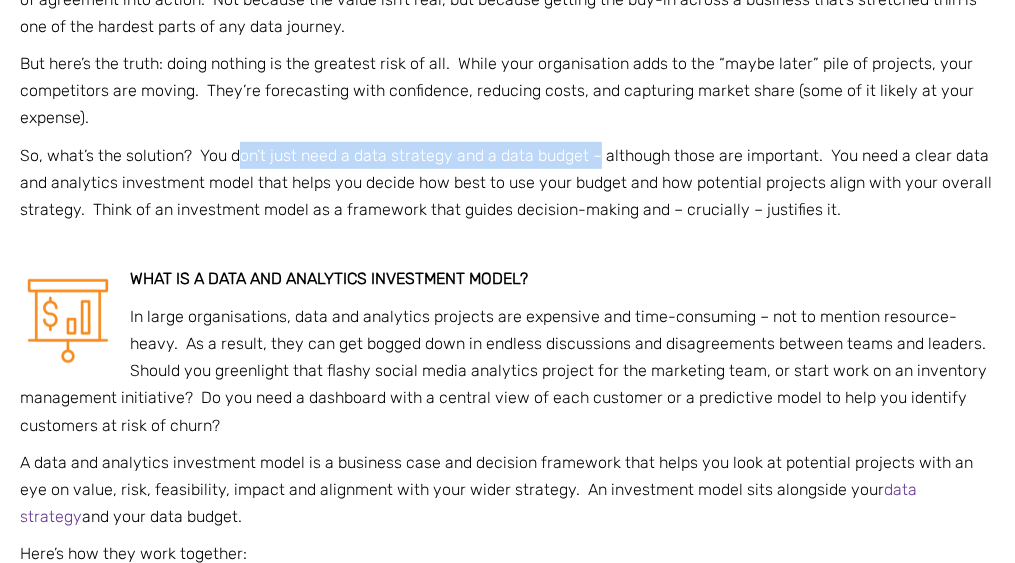 drag, startPoint x: 239, startPoint y: 157, endPoint x: 598, endPoint y: 161, distance: 359.02228 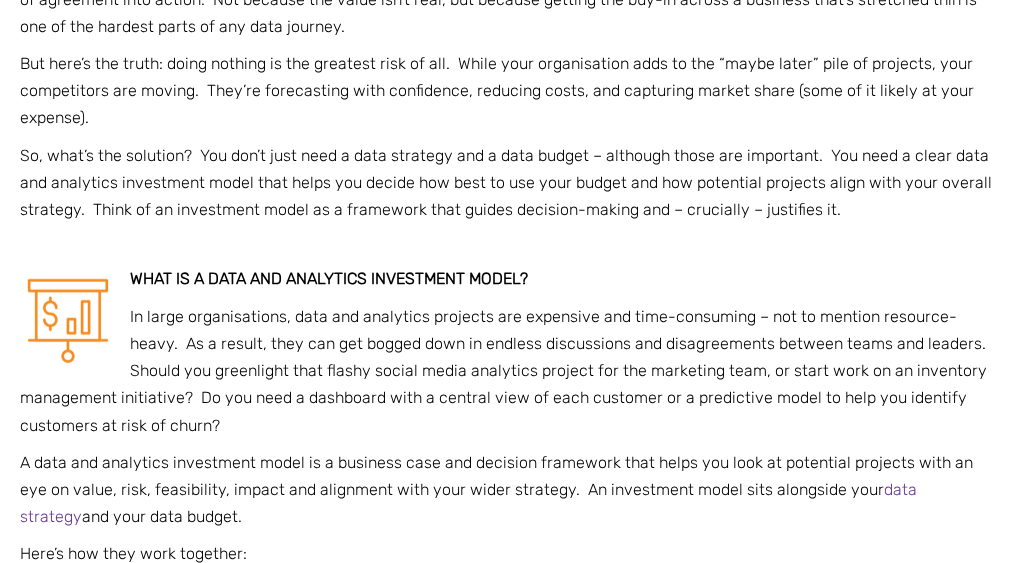 drag, startPoint x: 285, startPoint y: 200, endPoint x: 272, endPoint y: 200, distance: 13 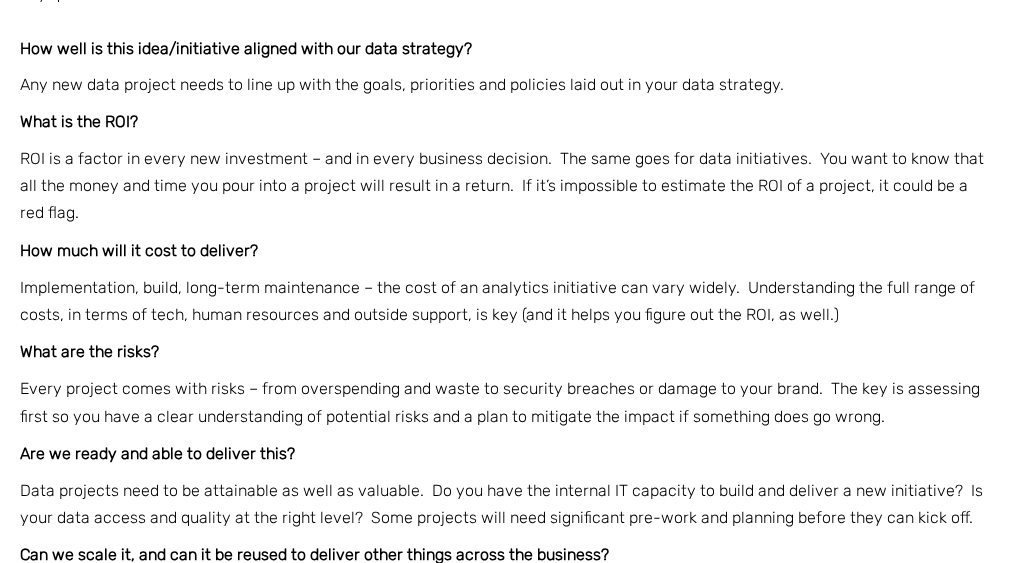 scroll, scrollTop: 2484, scrollLeft: 0, axis: vertical 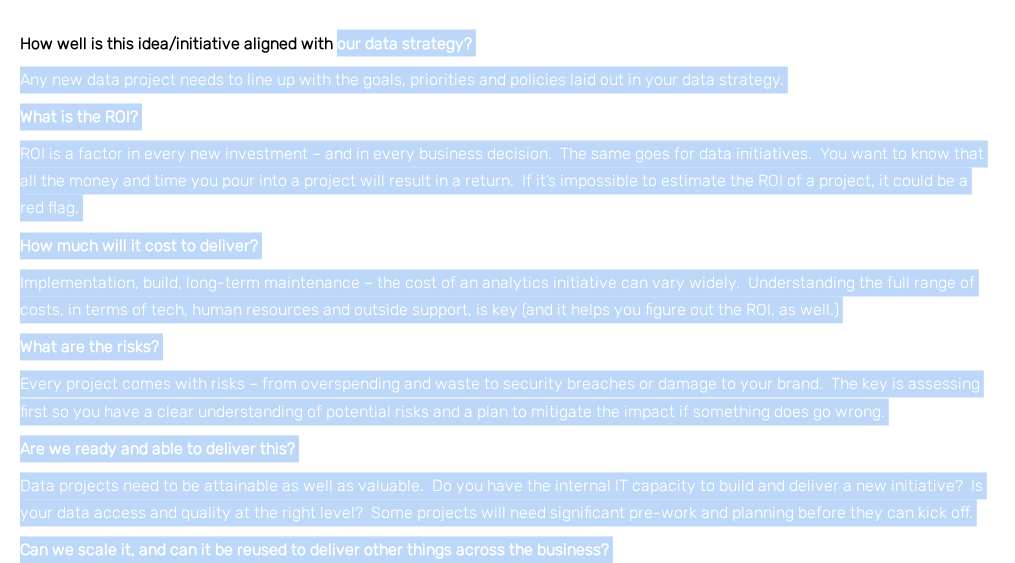 drag, startPoint x: 12, startPoint y: 102, endPoint x: 310, endPoint y: 99, distance: 298.0151 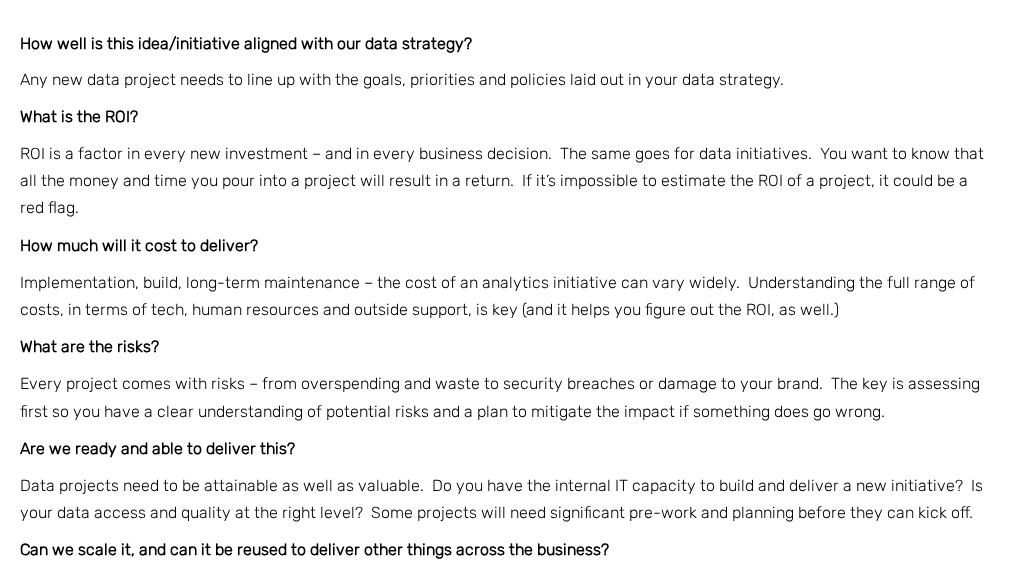 click on "How well is this idea/initiative aligned with our data strategy?" at bounding box center [246, 43] 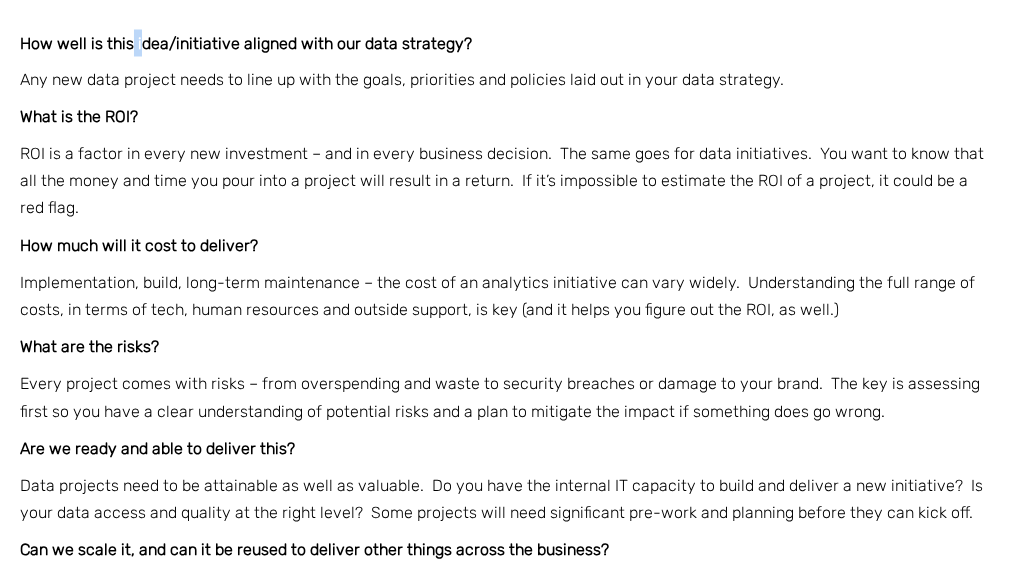 drag, startPoint x: 144, startPoint y: 100, endPoint x: 7, endPoint y: 103, distance: 137.03284 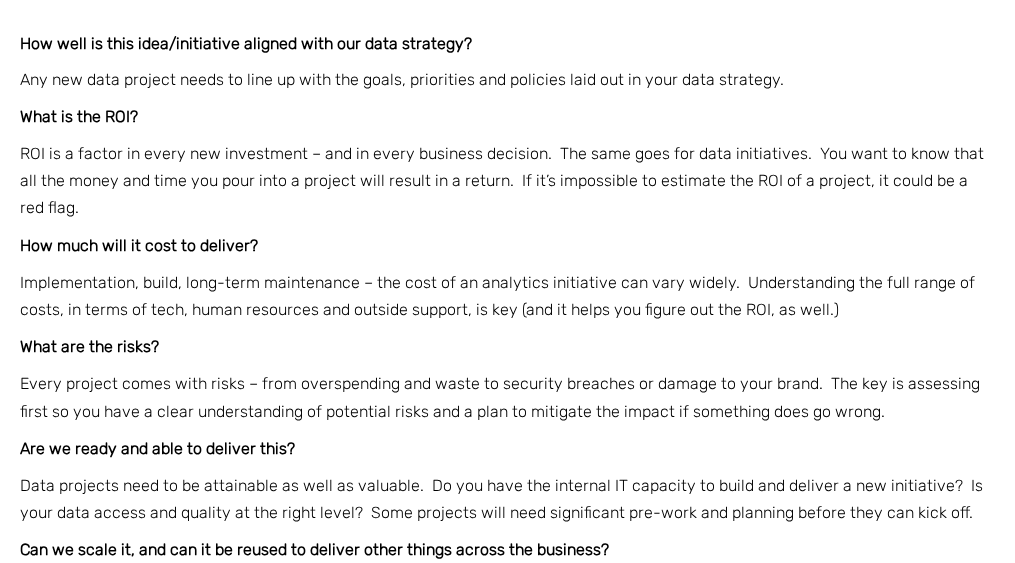 drag, startPoint x: 41, startPoint y: 113, endPoint x: 67, endPoint y: 114, distance: 26.019224 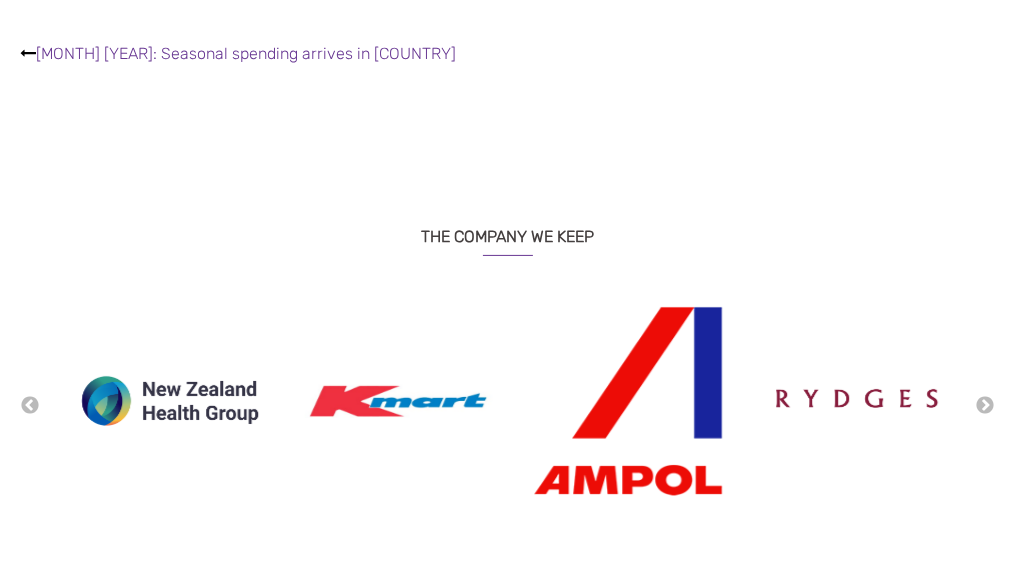 scroll, scrollTop: 5400, scrollLeft: 0, axis: vertical 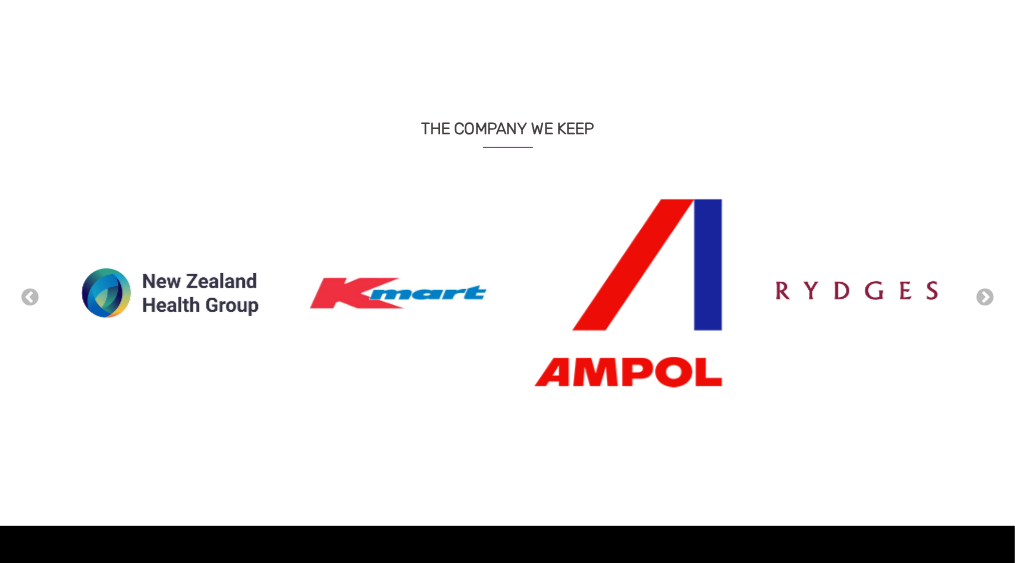 click on "Previous" at bounding box center [507, 297] 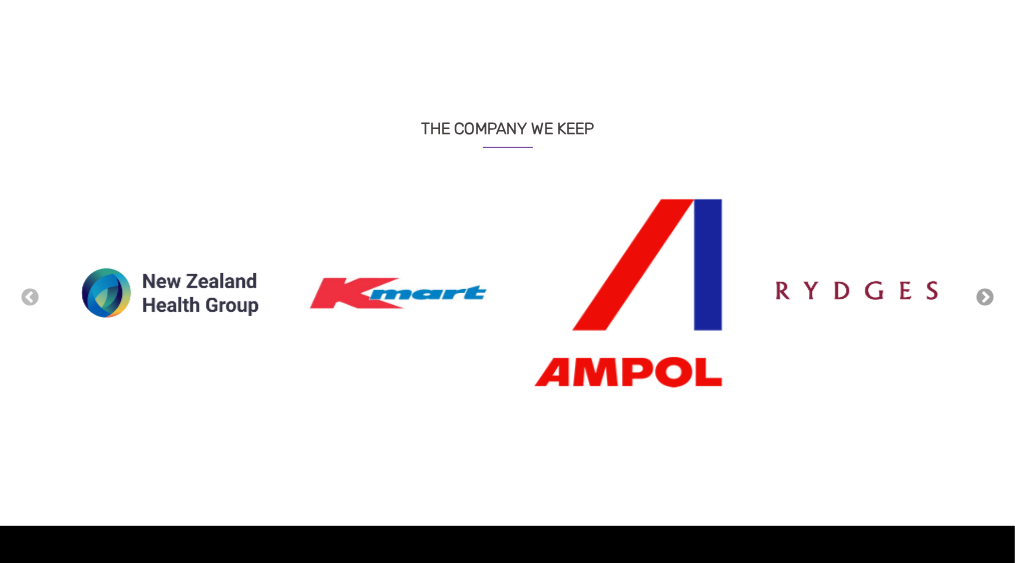 click on "Next" at bounding box center [985, 298] 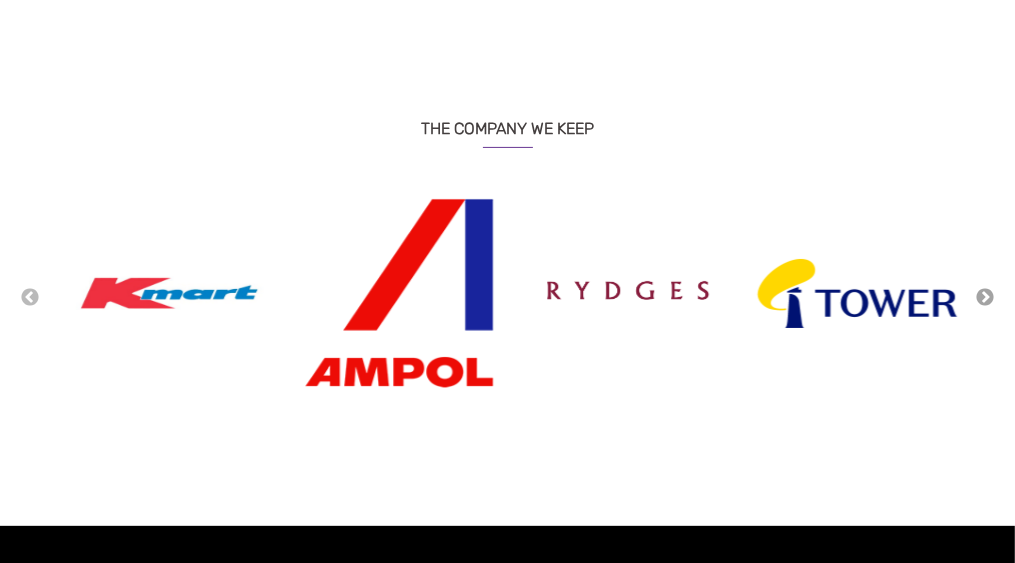click on "Next" at bounding box center [985, 298] 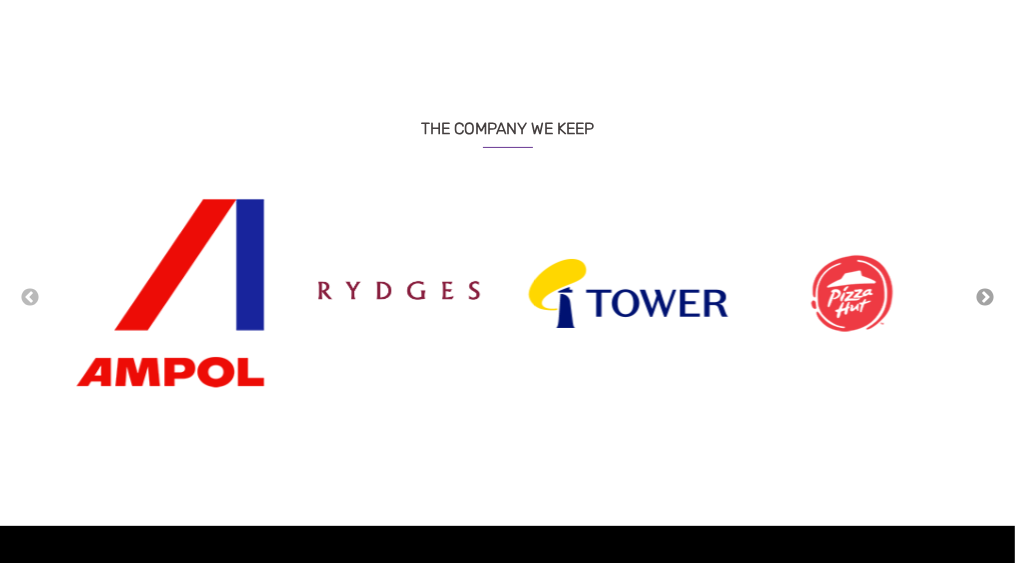 click on "Next" at bounding box center (985, 298) 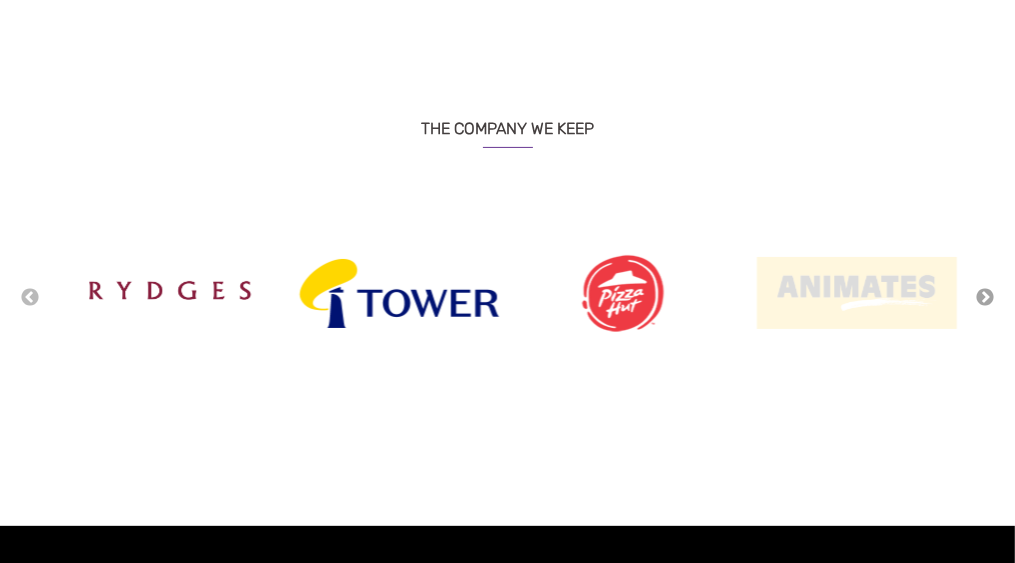 click on "Next" at bounding box center (985, 298) 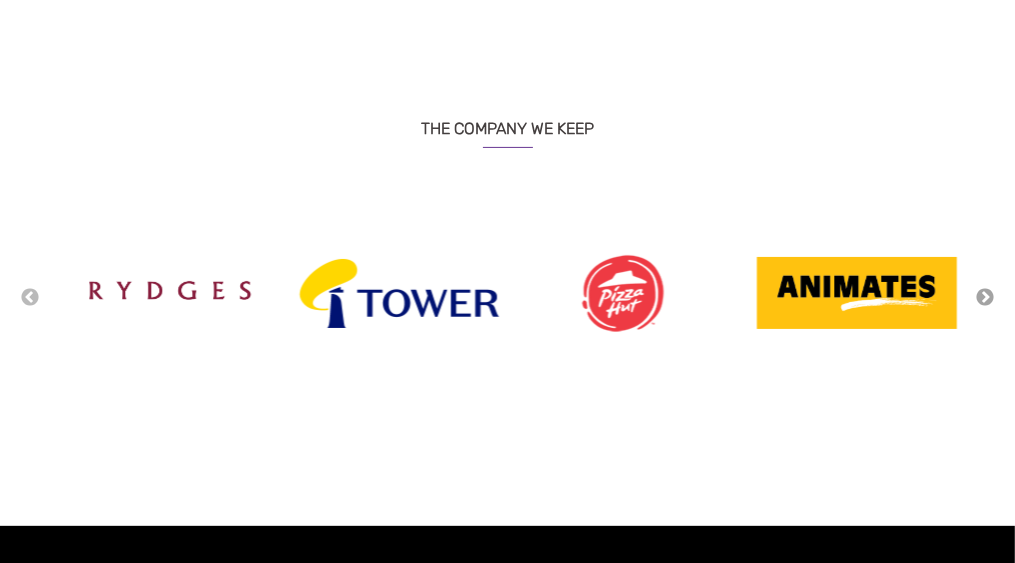 click on "Next" at bounding box center (985, 298) 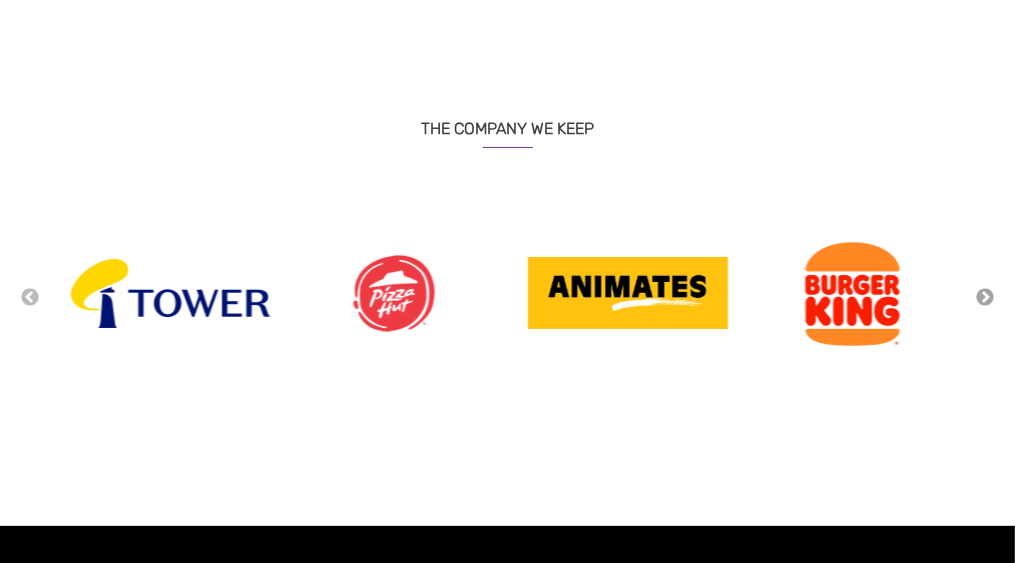click on "Next" at bounding box center [985, 298] 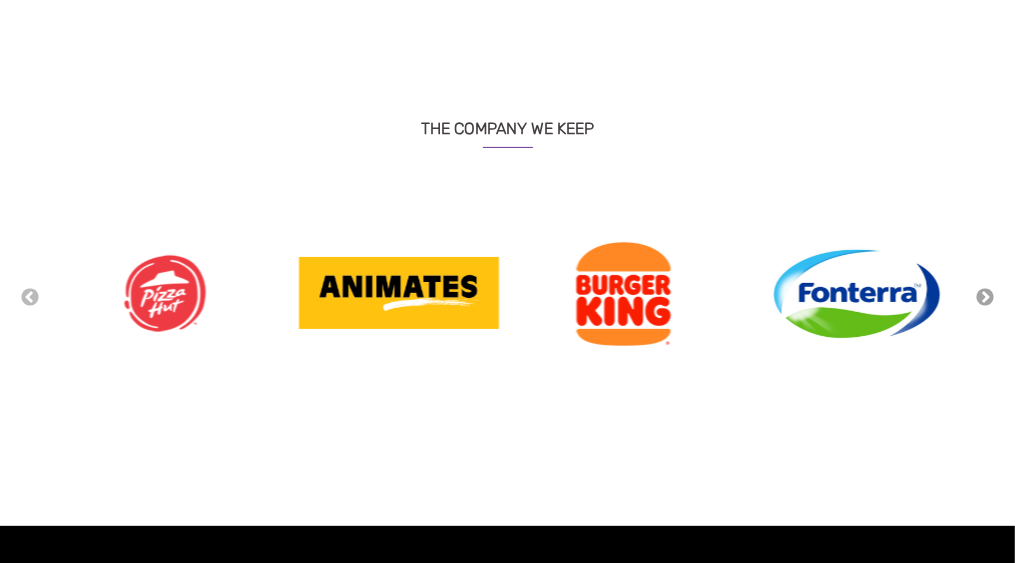 click on "Next" at bounding box center [985, 298] 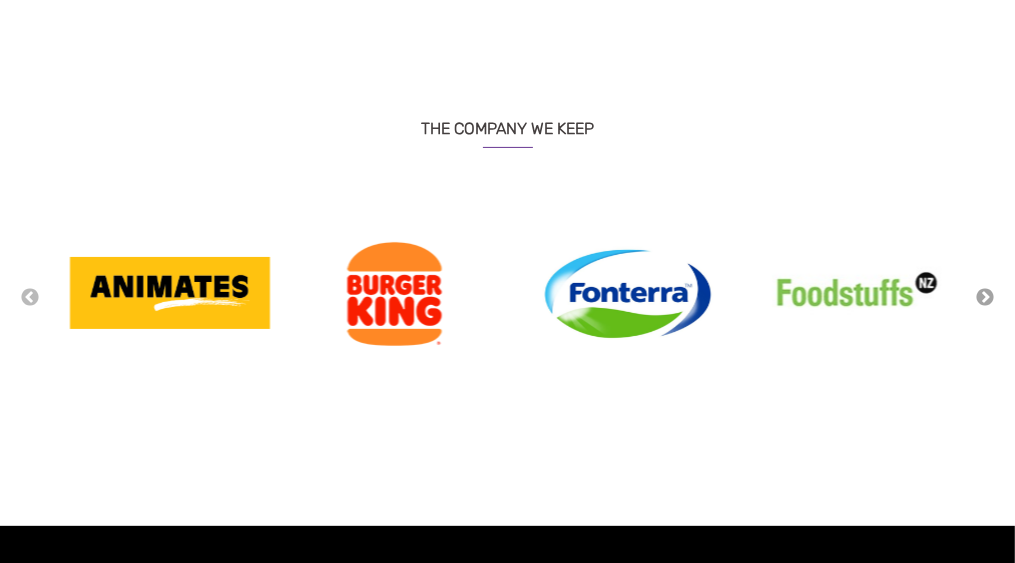 click on "Next" at bounding box center [985, 298] 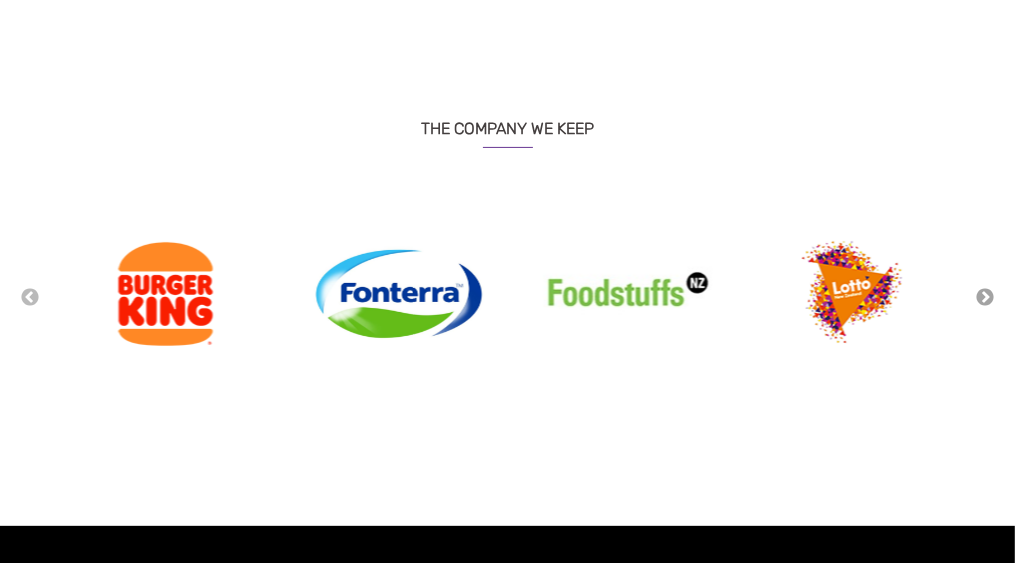 click on "Next" at bounding box center [985, 298] 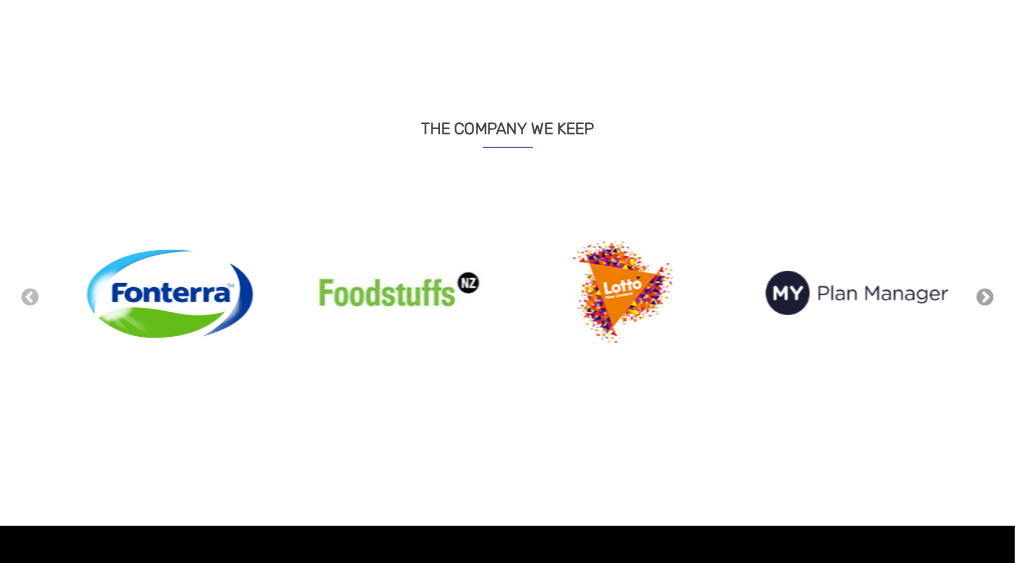 click on "Next" at bounding box center (985, 298) 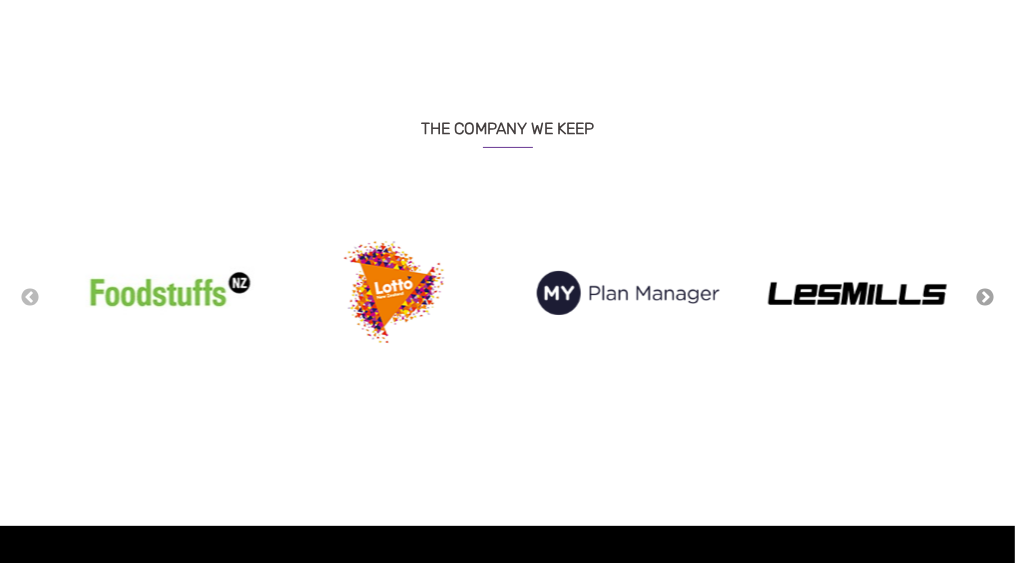 click on "Next" at bounding box center [985, 298] 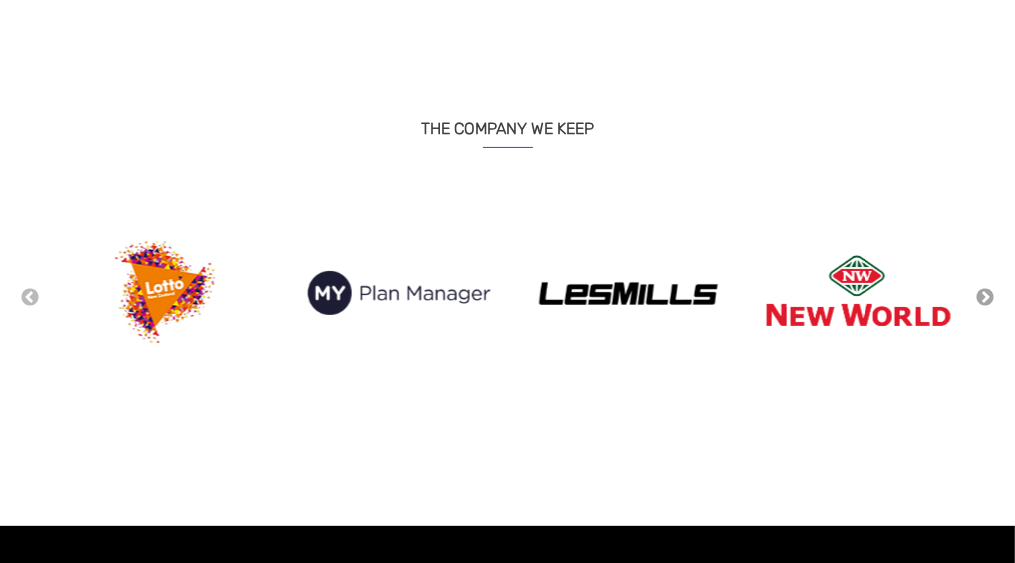 click on "Next" at bounding box center (985, 298) 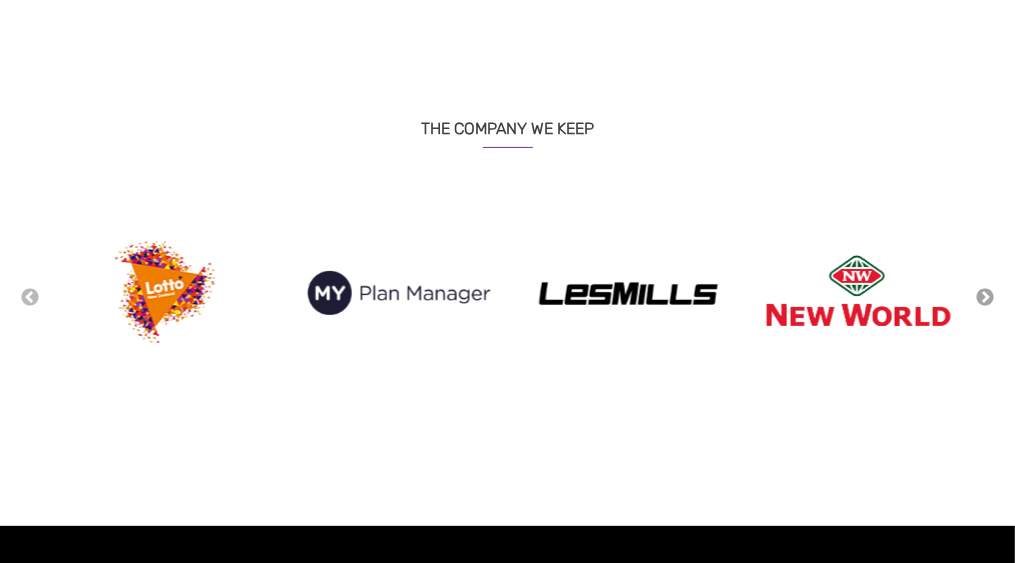 click on "Next" at bounding box center (985, 298) 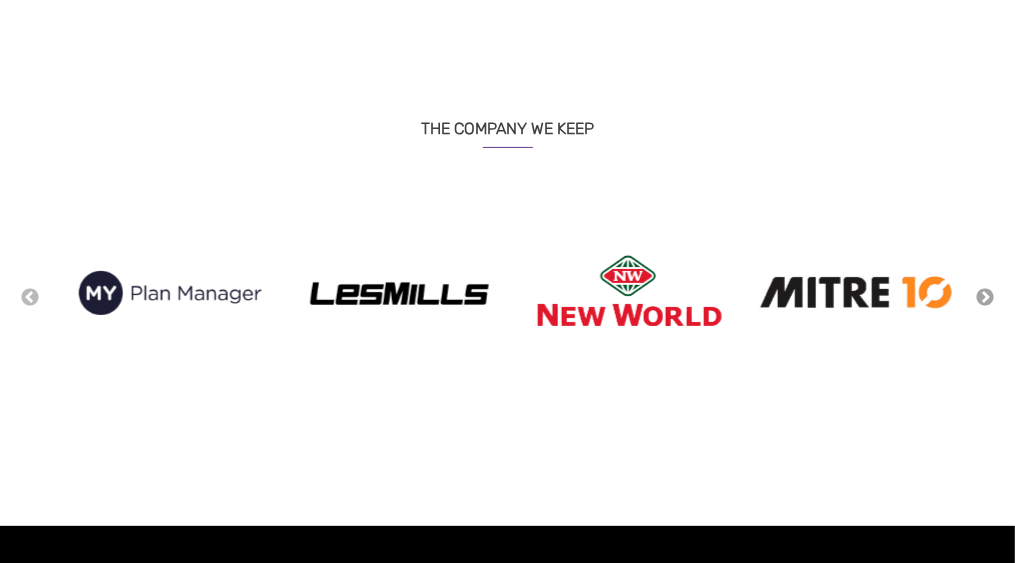 click on "Next" at bounding box center (985, 298) 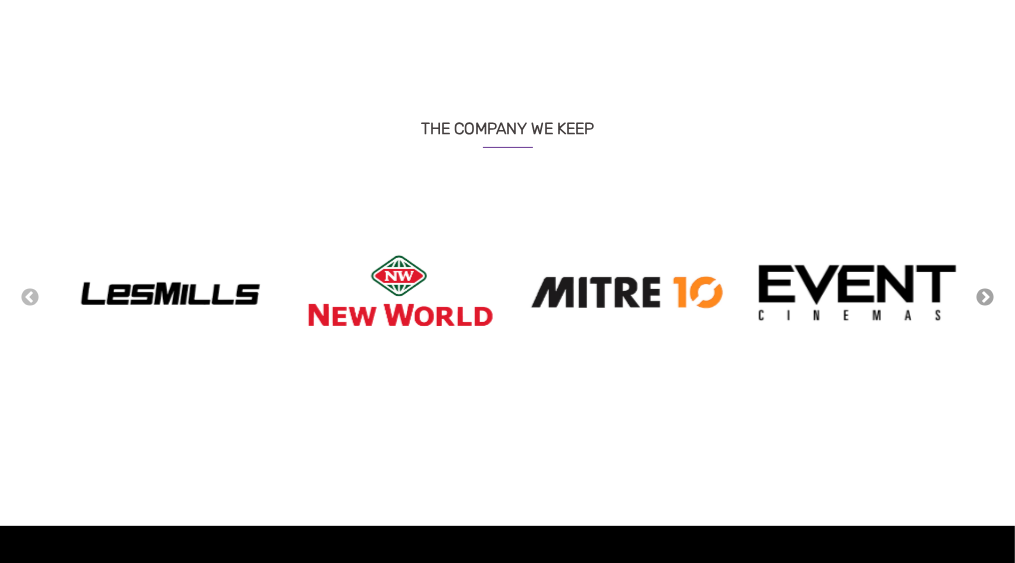 click on "Next" at bounding box center [985, 298] 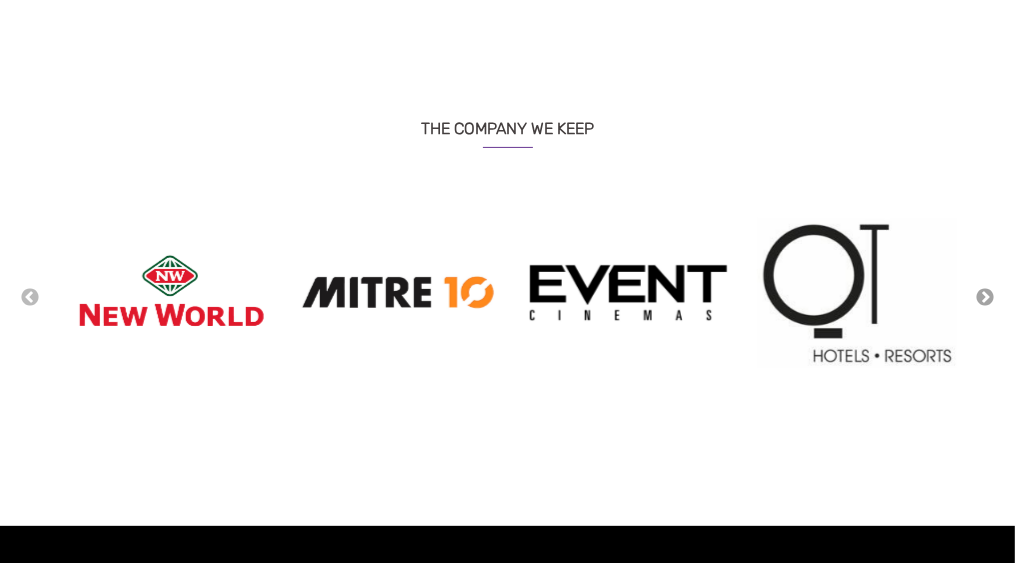 click on "Next" at bounding box center [985, 298] 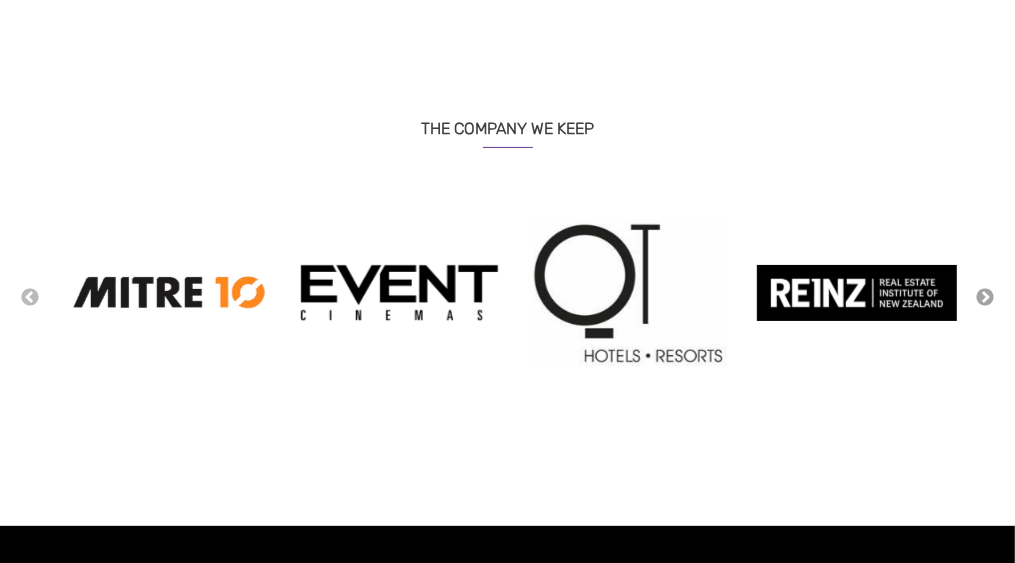 click on "Next" at bounding box center [985, 298] 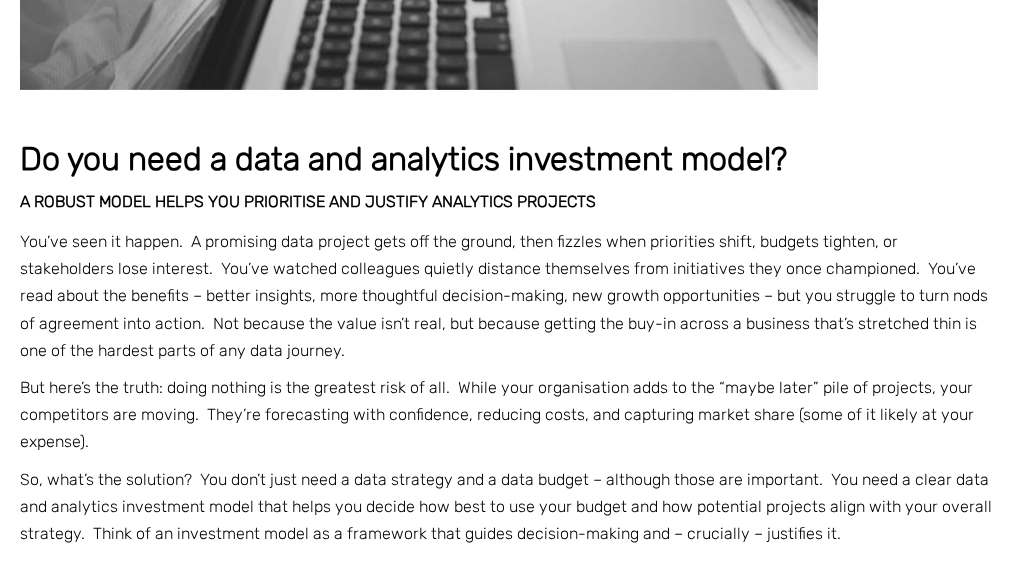 scroll, scrollTop: 0, scrollLeft: 0, axis: both 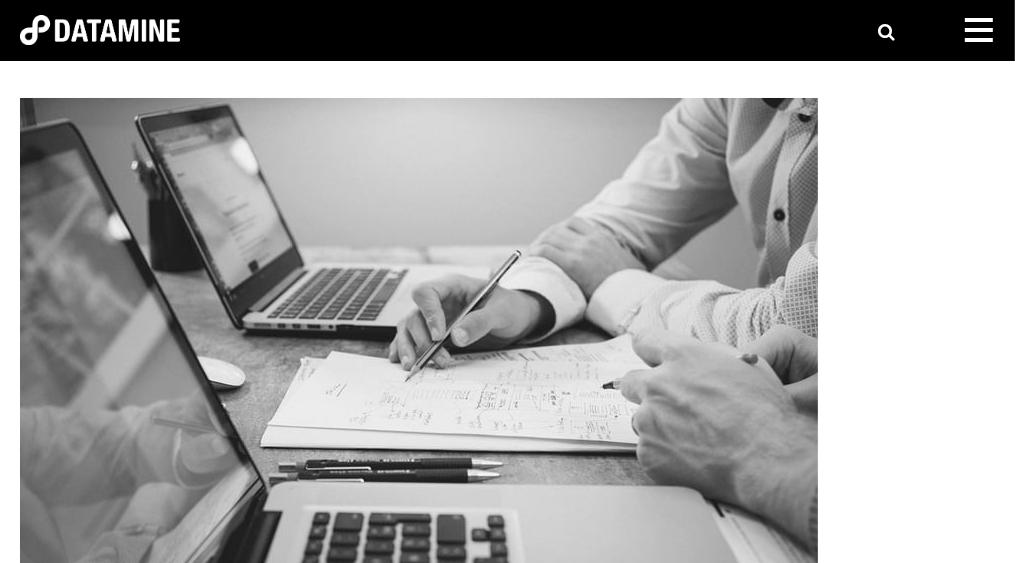 click on "About Us
The Datamine Story
Our People
Our Values
Our Process
Our Partners
What We Do
Our Solutions
Our Products
Retailwatch
WeekAhead
NZ Fuel Price Data
Site Spotter
Our Workshops
Our Pricing
Our Projects
Retail
FMCG
Banking & Finance
Telco & Technology
Government
Insurance
Not for Profit
Media & Entertainment
Health & Wellness
Energy & Utilities
Real Estate
Travel & Tourism
Resources
Datafix Blog
Retailwatch Dashboard
Telcowatch Report
Datamine Guides
Data Strategy
RetailWatch
Predictive AI Modelling
Customer Retention
Data Management
Customer Insights
Data Privacy & Security
Loyalty Programmes
Marketing Automation
HR & People Analytics" at bounding box center (507, 30) 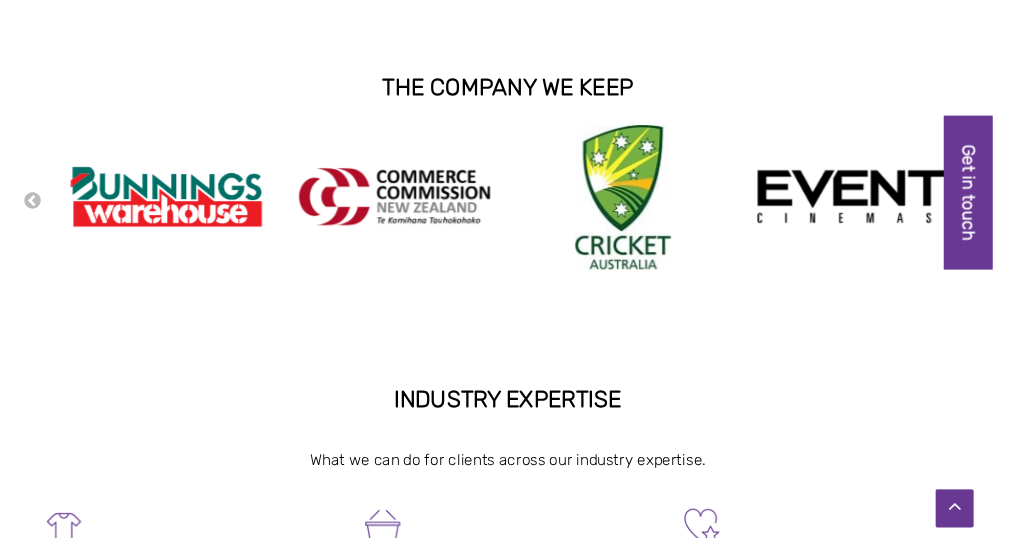 scroll, scrollTop: 540, scrollLeft: 0, axis: vertical 